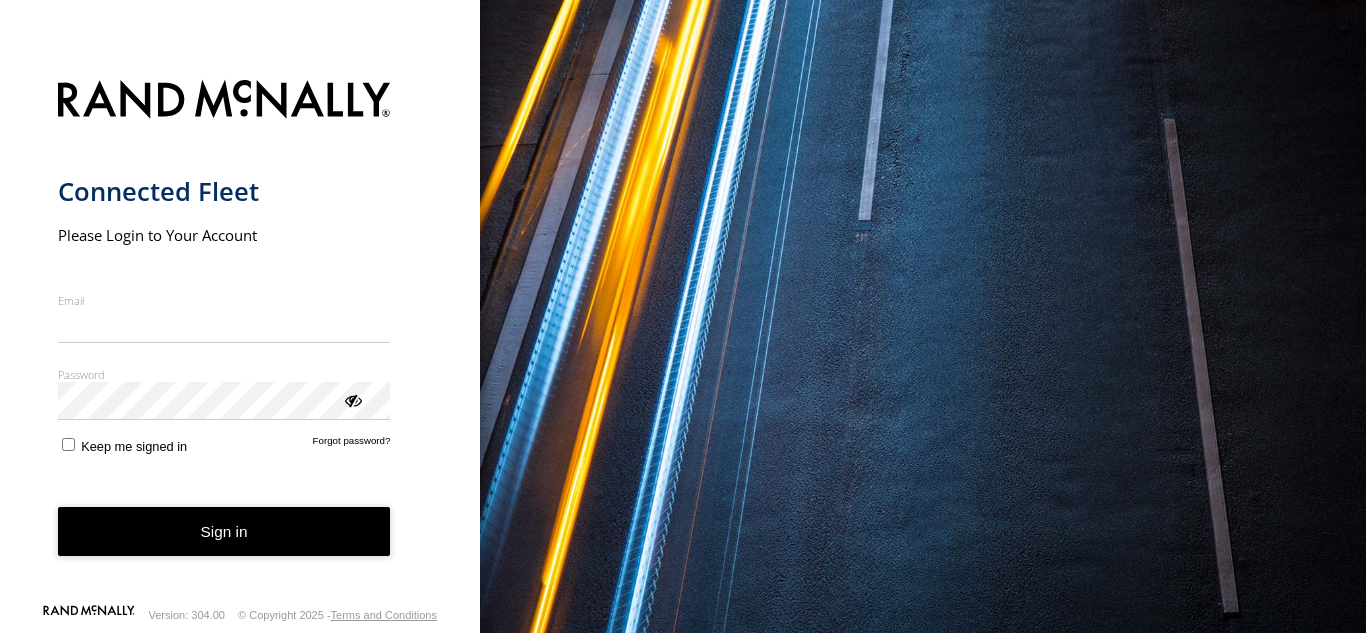 scroll, scrollTop: 0, scrollLeft: 0, axis: both 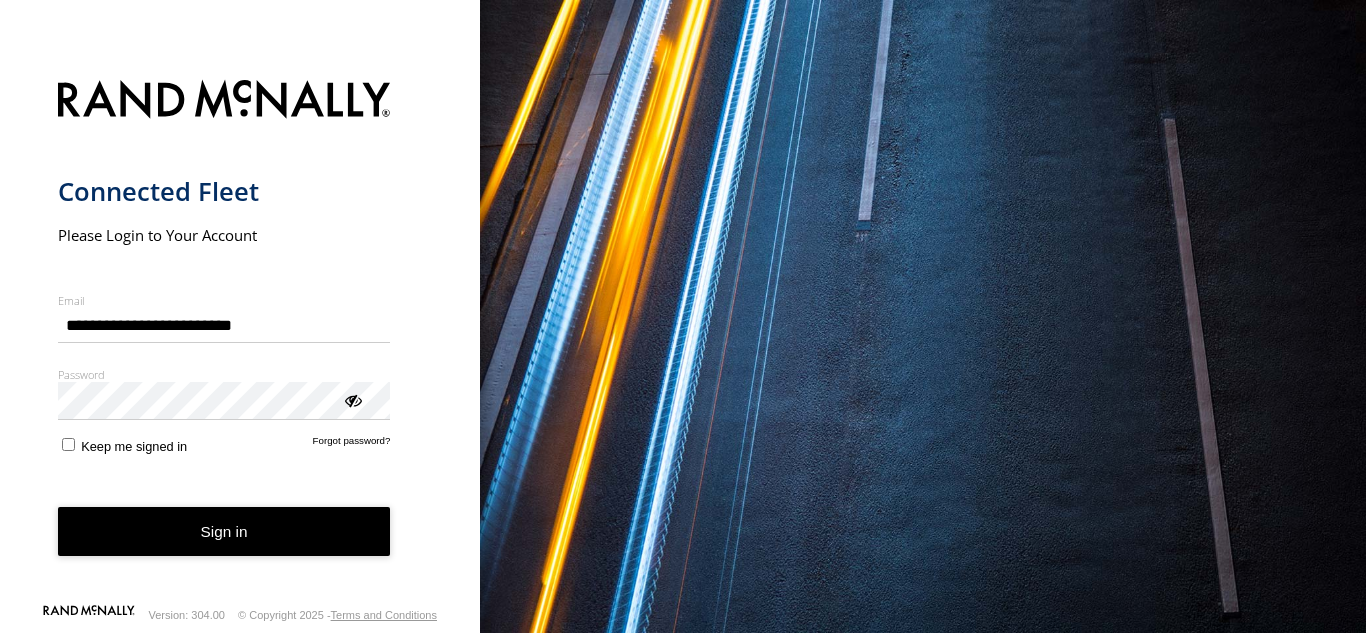 click on "Sign in" at bounding box center [224, 531] 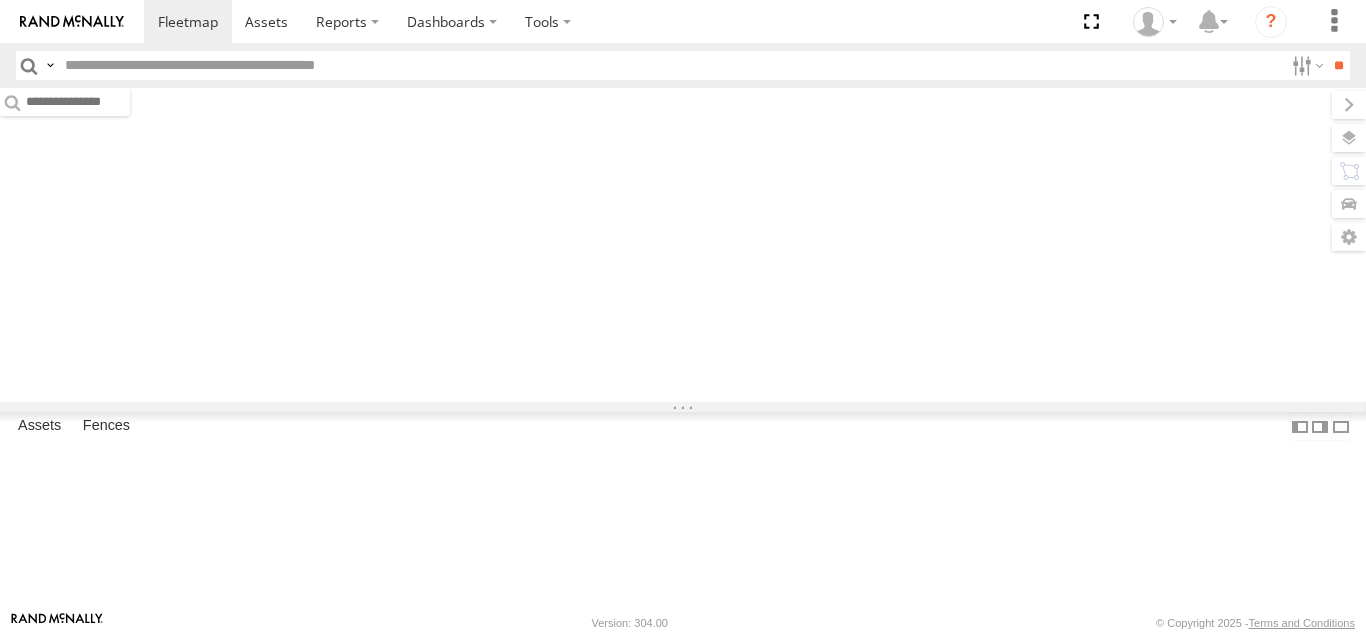 scroll, scrollTop: 0, scrollLeft: 0, axis: both 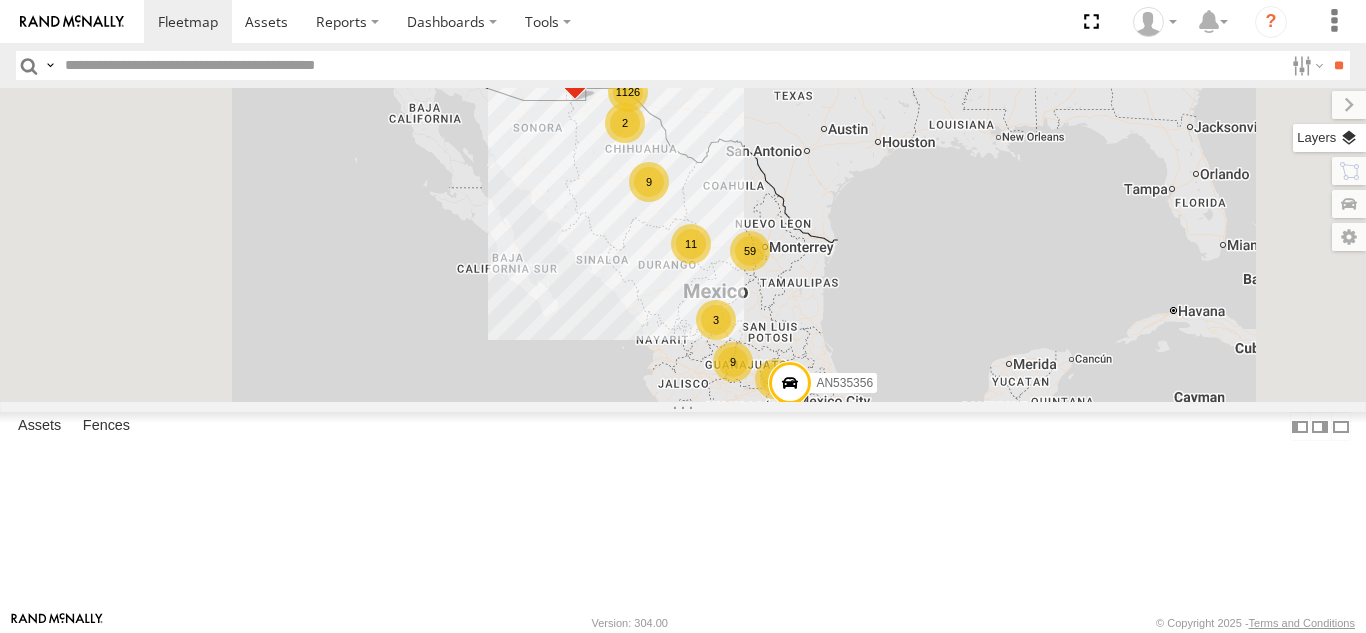 click at bounding box center (1329, 138) 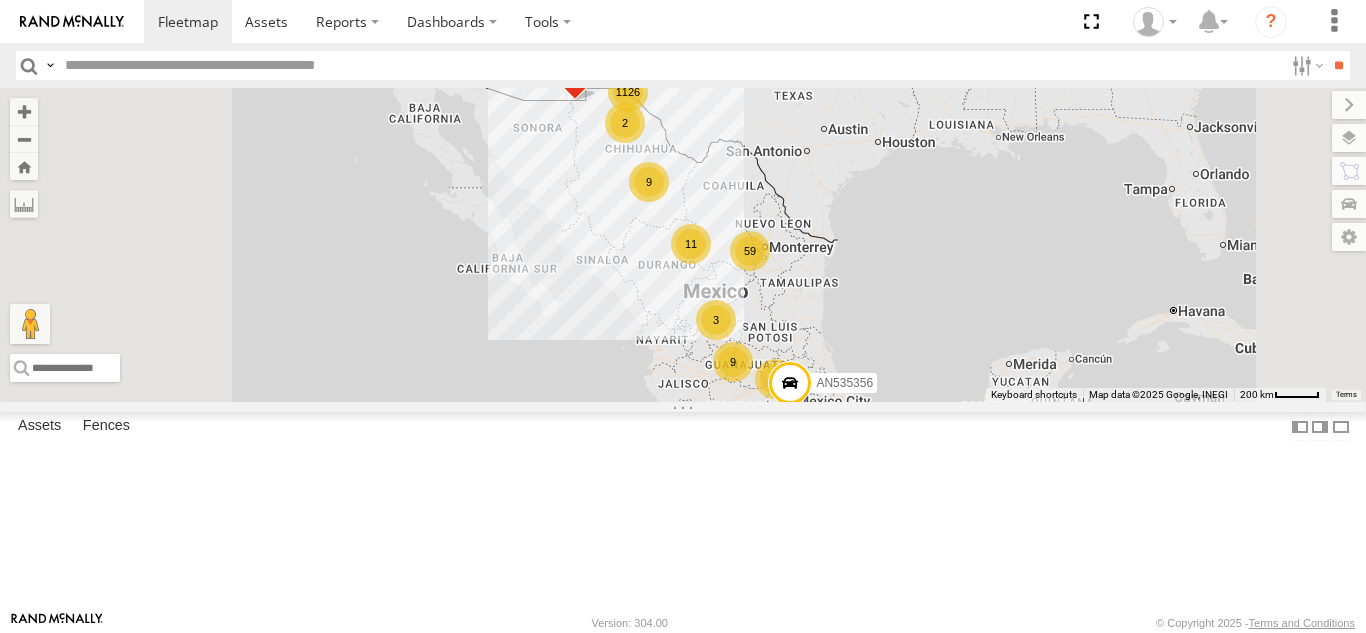 click on "Basemaps" at bounding box center (0, 0) 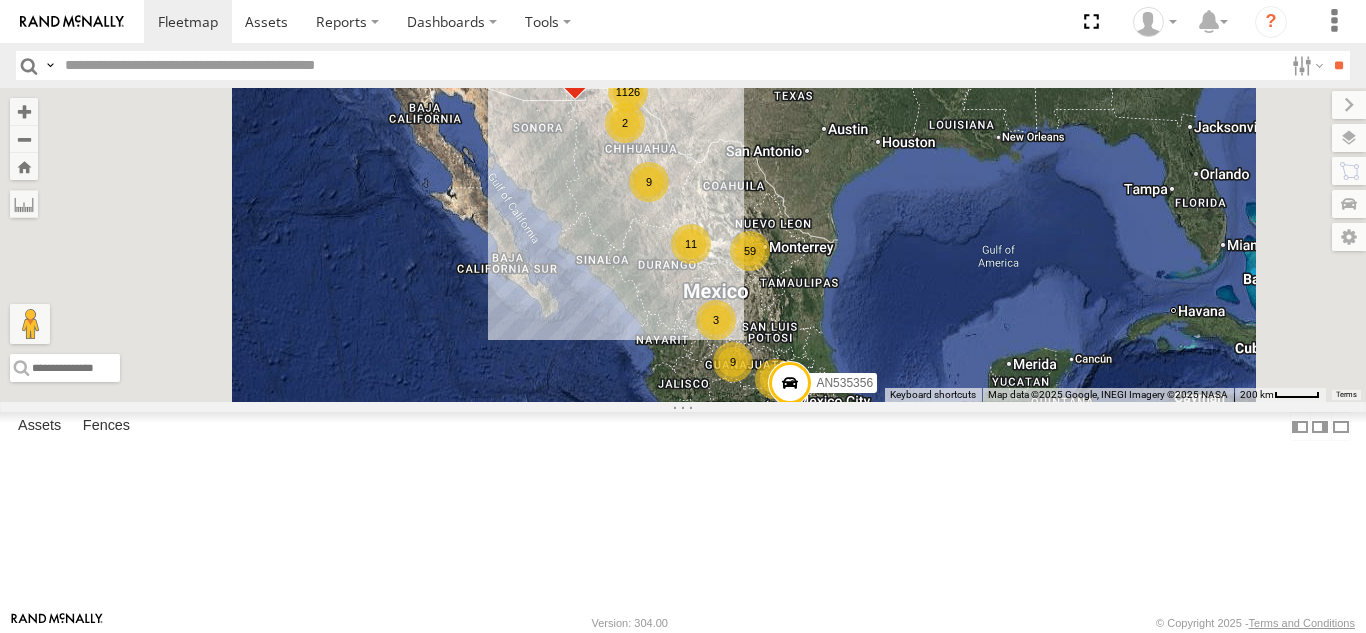 click on "Basemaps" at bounding box center (0, 0) 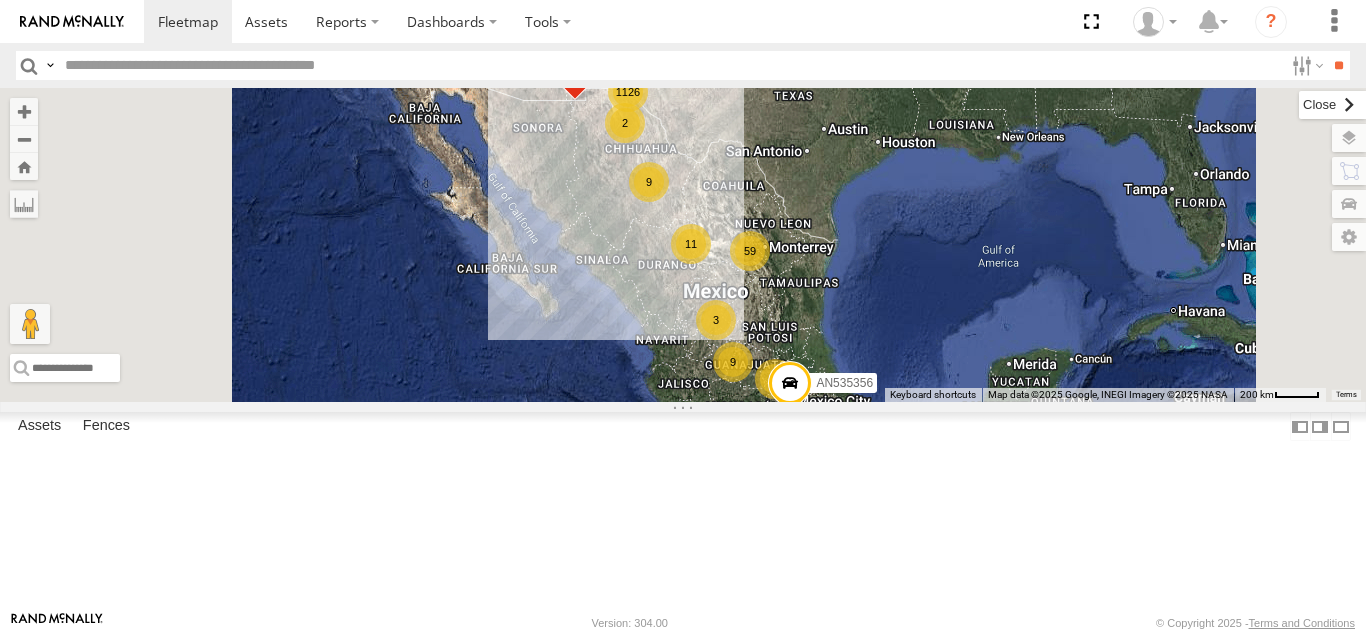 click at bounding box center [1332, 105] 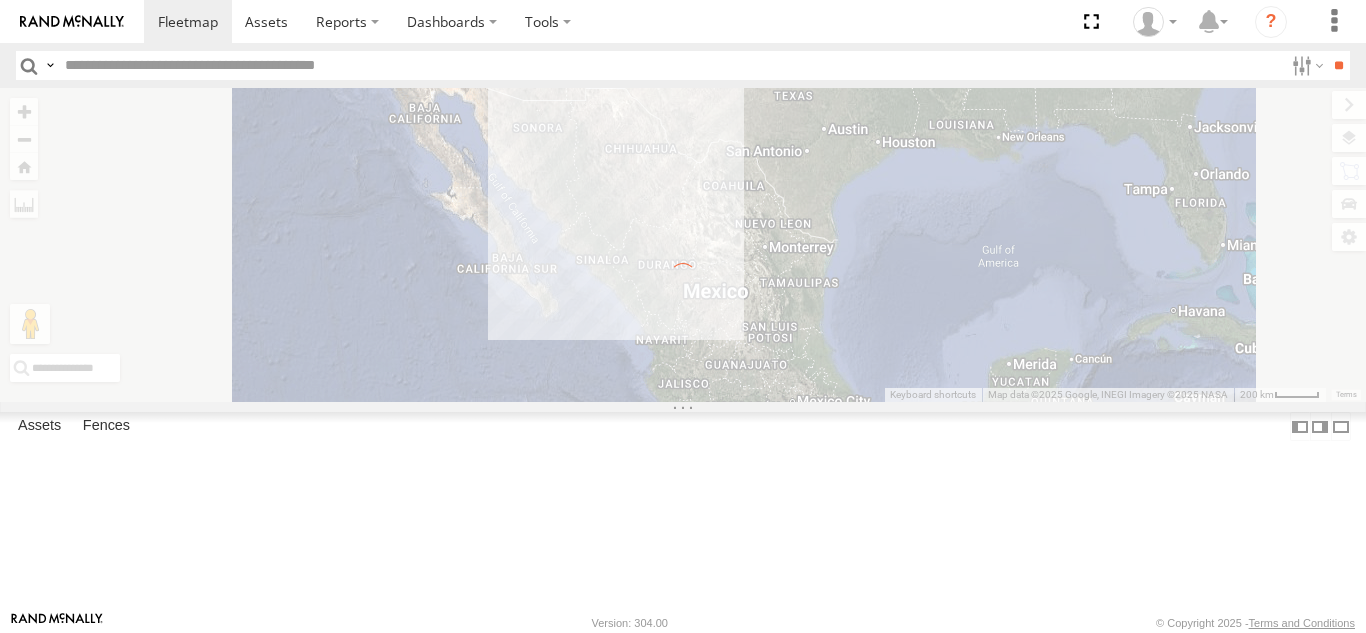 click at bounding box center (670, 65) 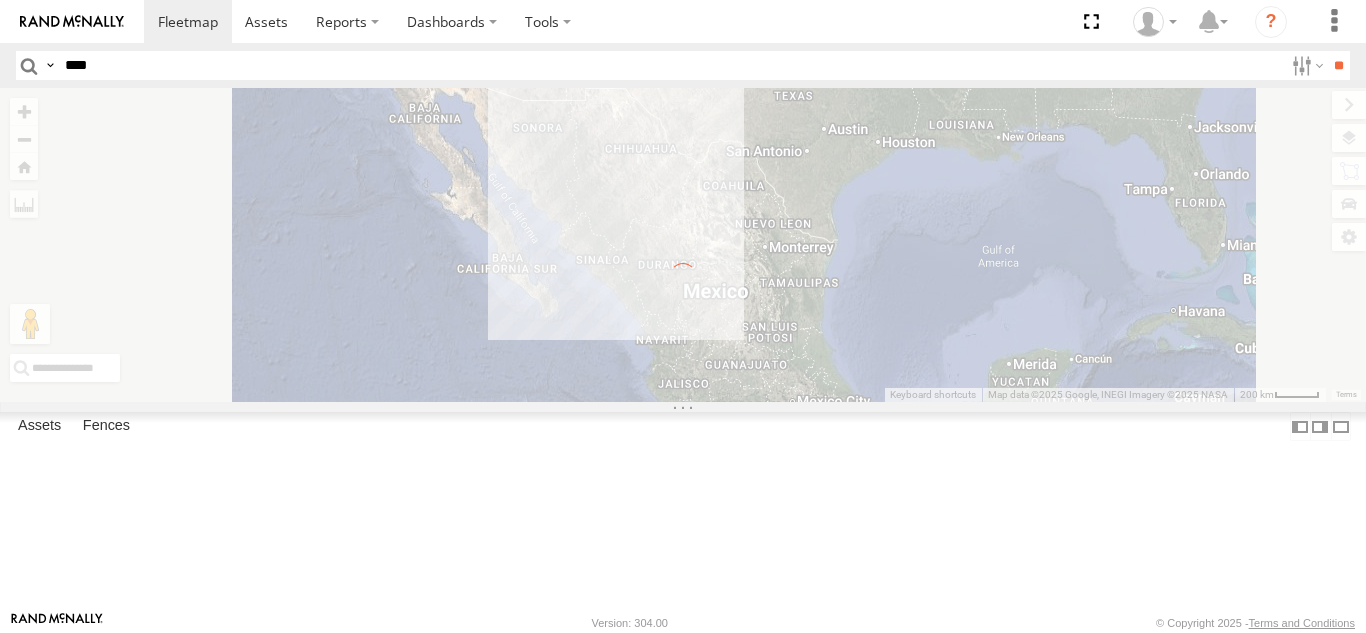 click on "**" at bounding box center (1338, 65) 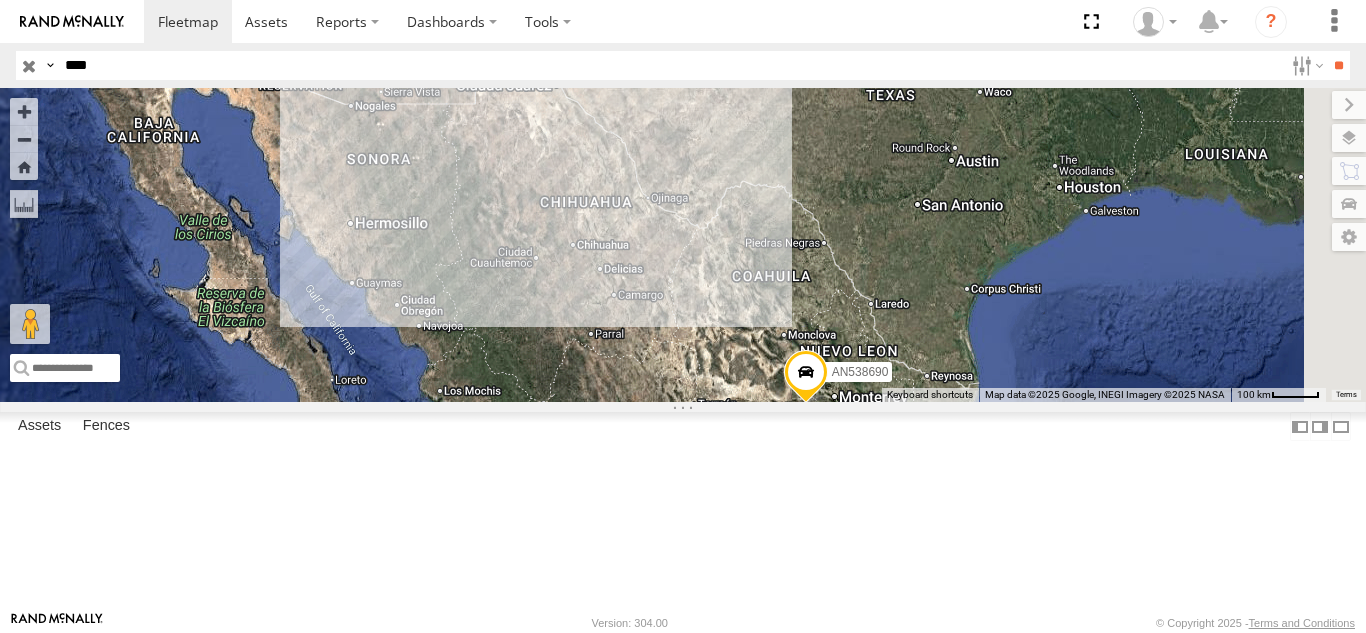 click on "AN538690
Foraneos
[NEIGHBORHOOD]
[NEIGHBORHOOD]
25.53377 -100.94866
Video" at bounding box center (0, 0) 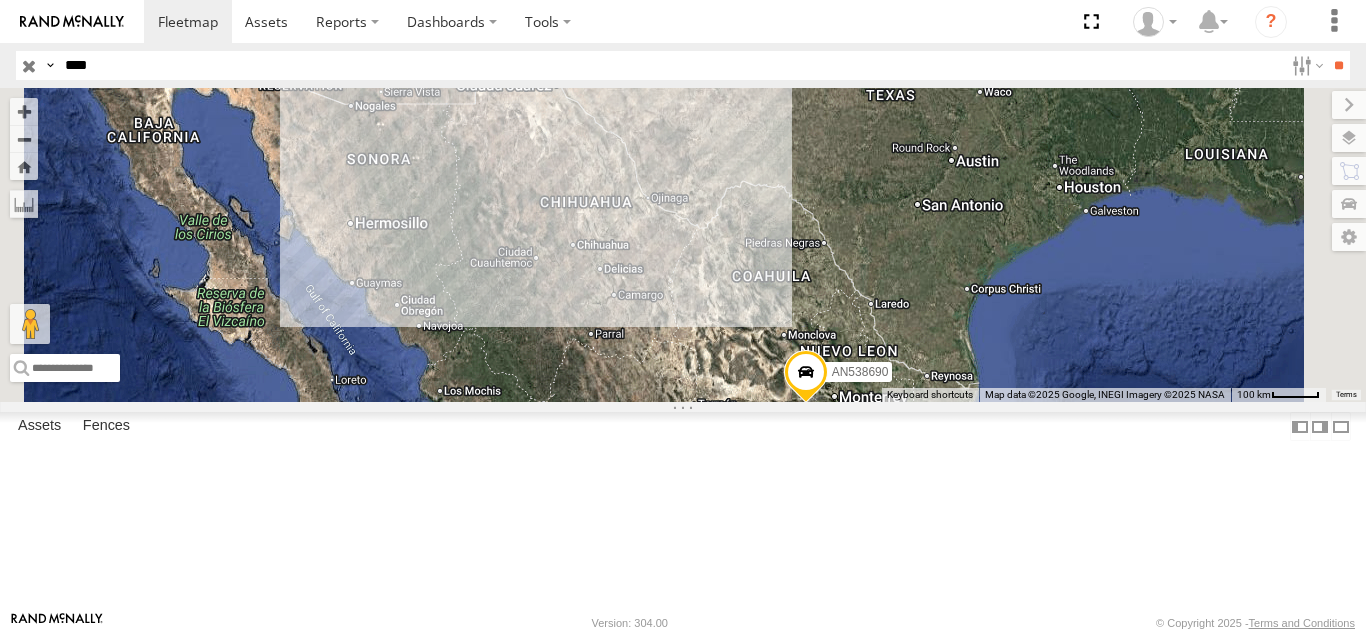 click on "FOXCONN" at bounding box center [0, 0] 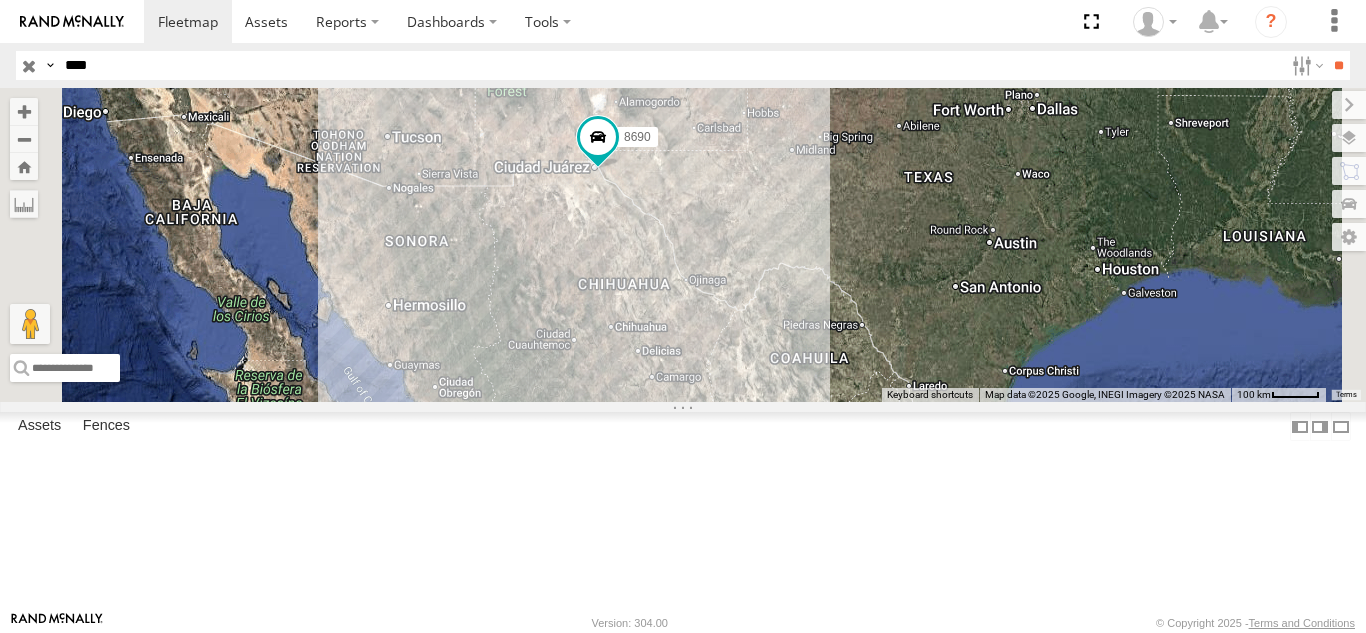 drag, startPoint x: 934, startPoint y: 199, endPoint x: 992, endPoint y: 298, distance: 114.73883 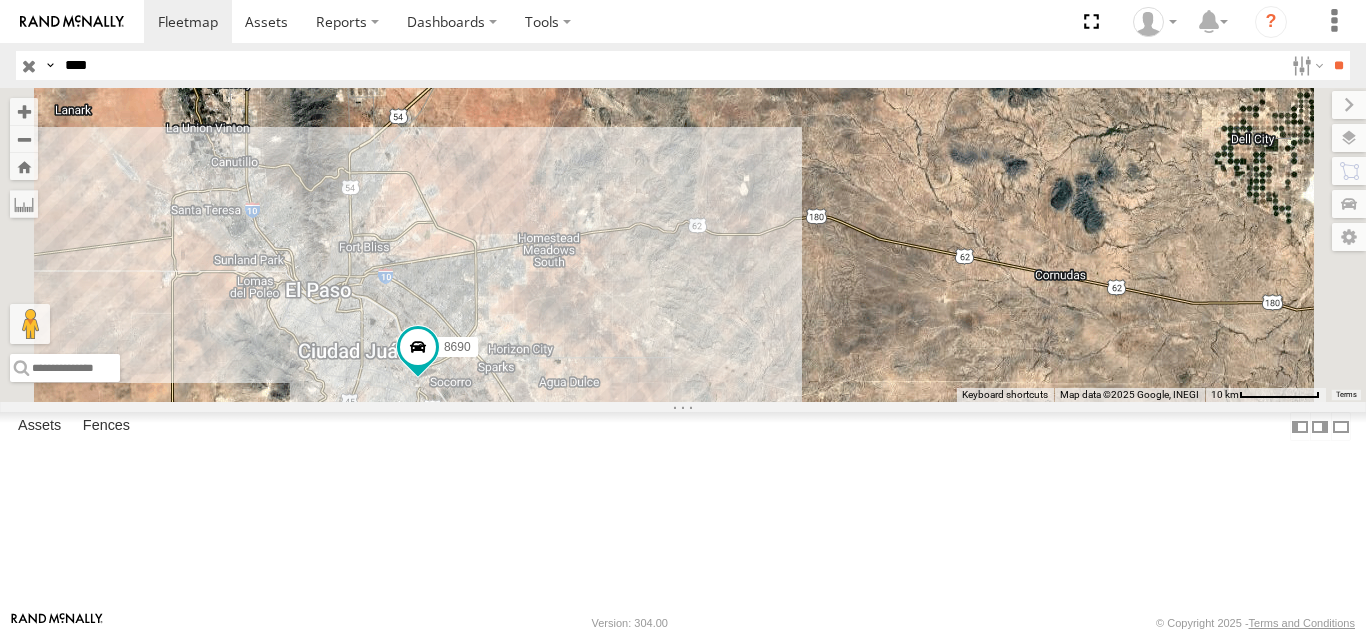 click on "****" at bounding box center [670, 65] 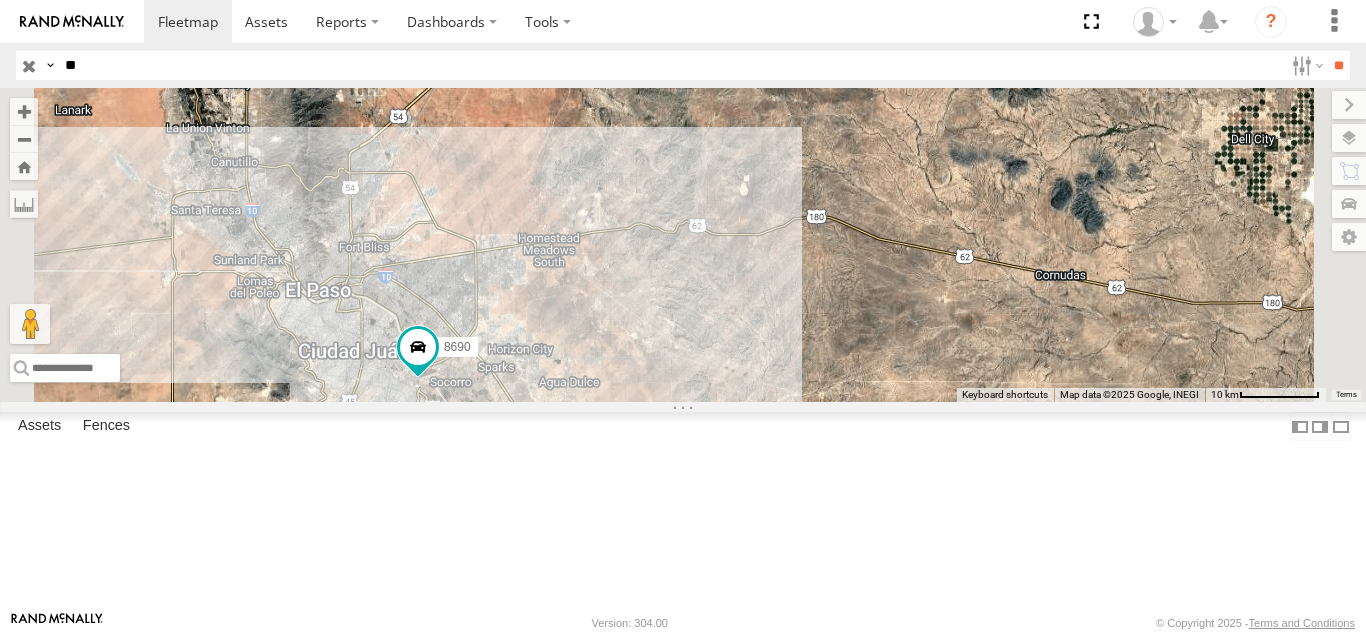 type on "*" 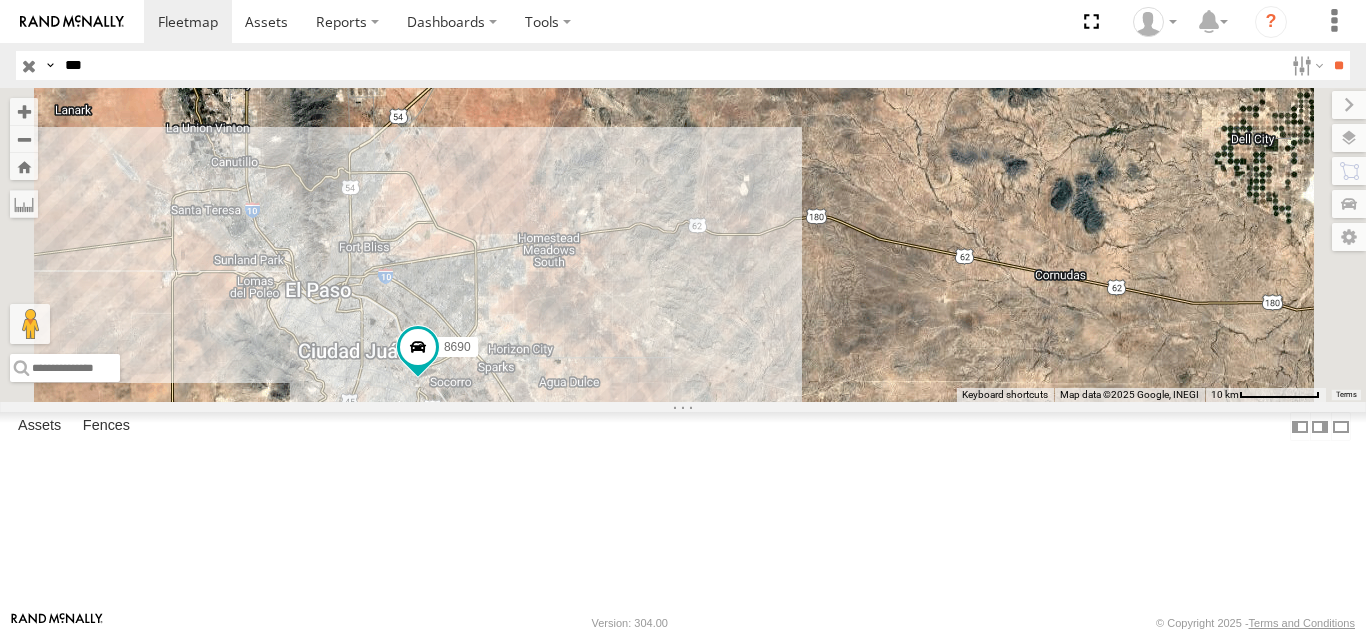 click on "**" at bounding box center [1338, 65] 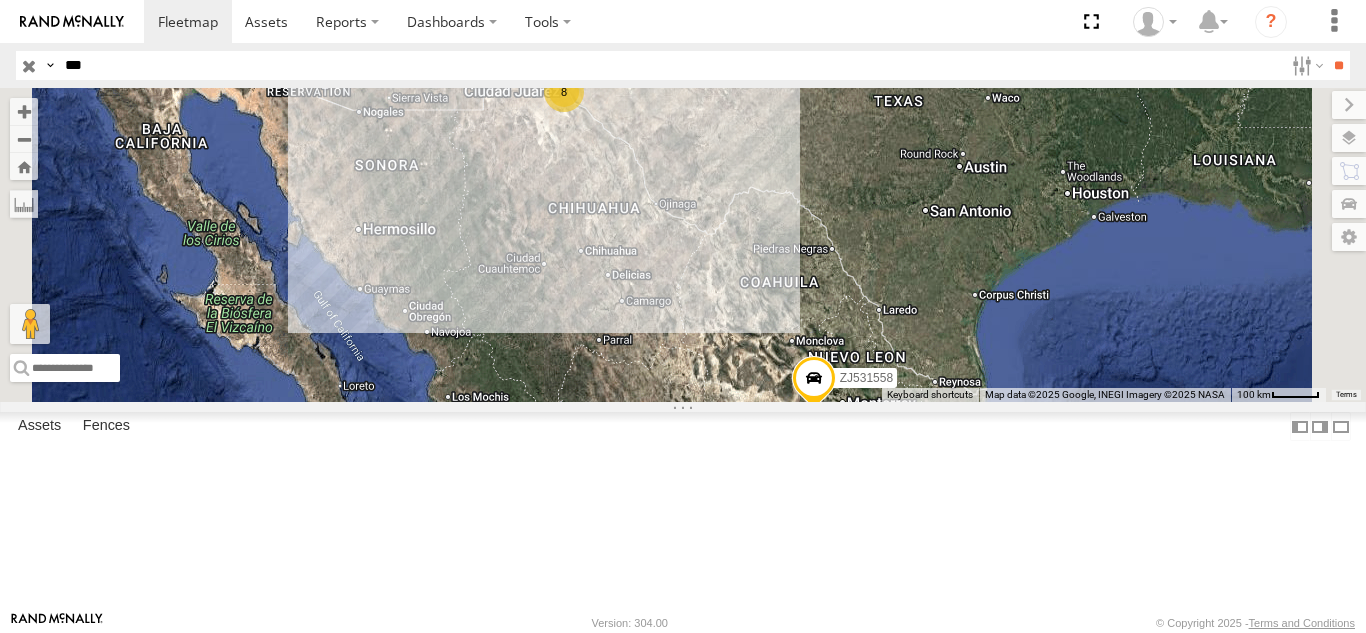 click on "515" at bounding box center (0, 0) 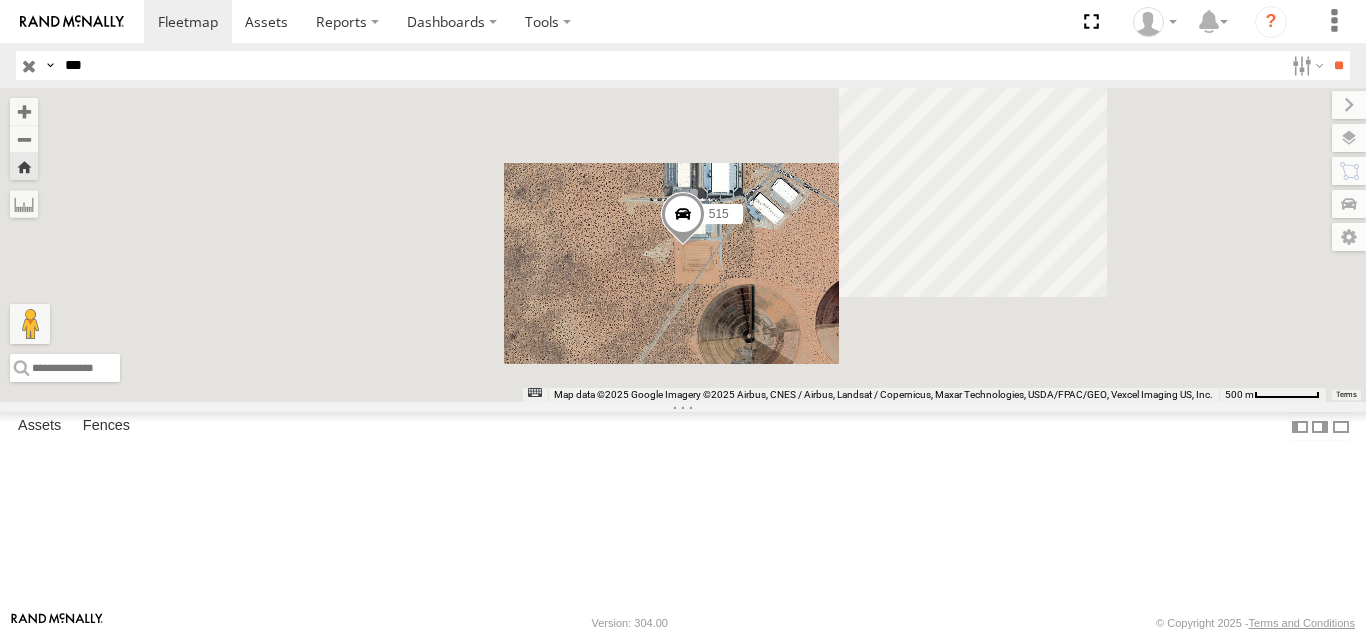 click on "***" at bounding box center [670, 65] 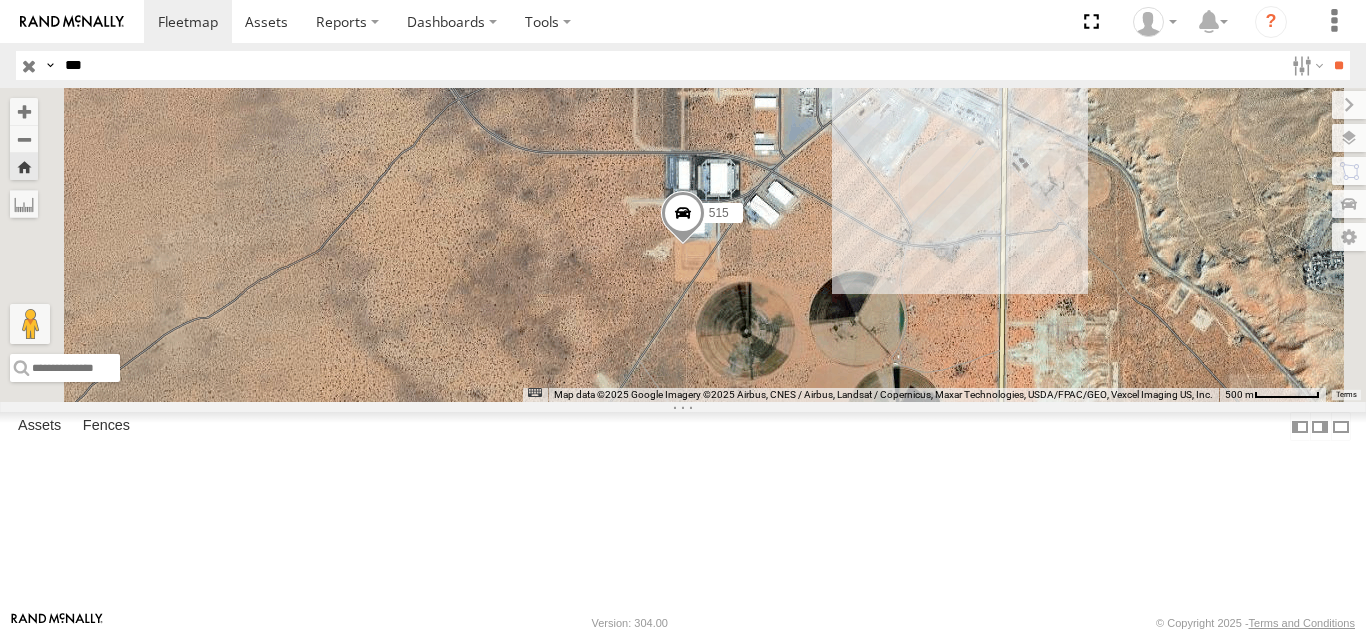 click on "***" at bounding box center (670, 65) 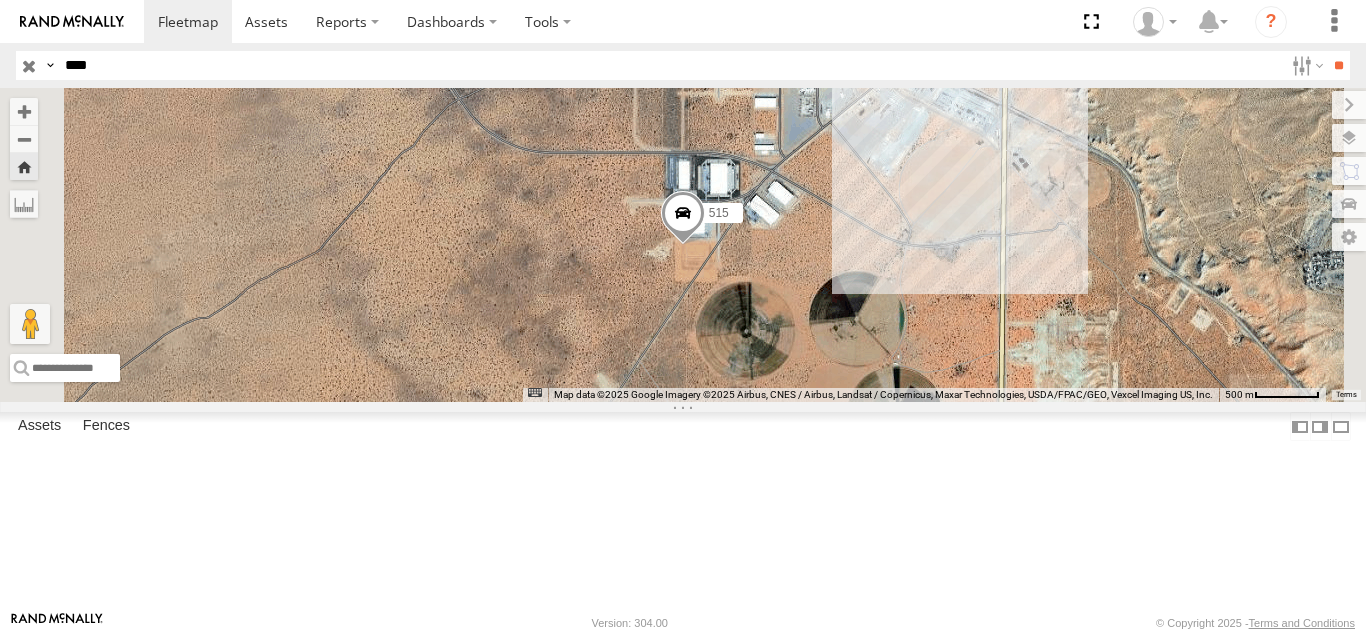 click on "**" at bounding box center (1338, 65) 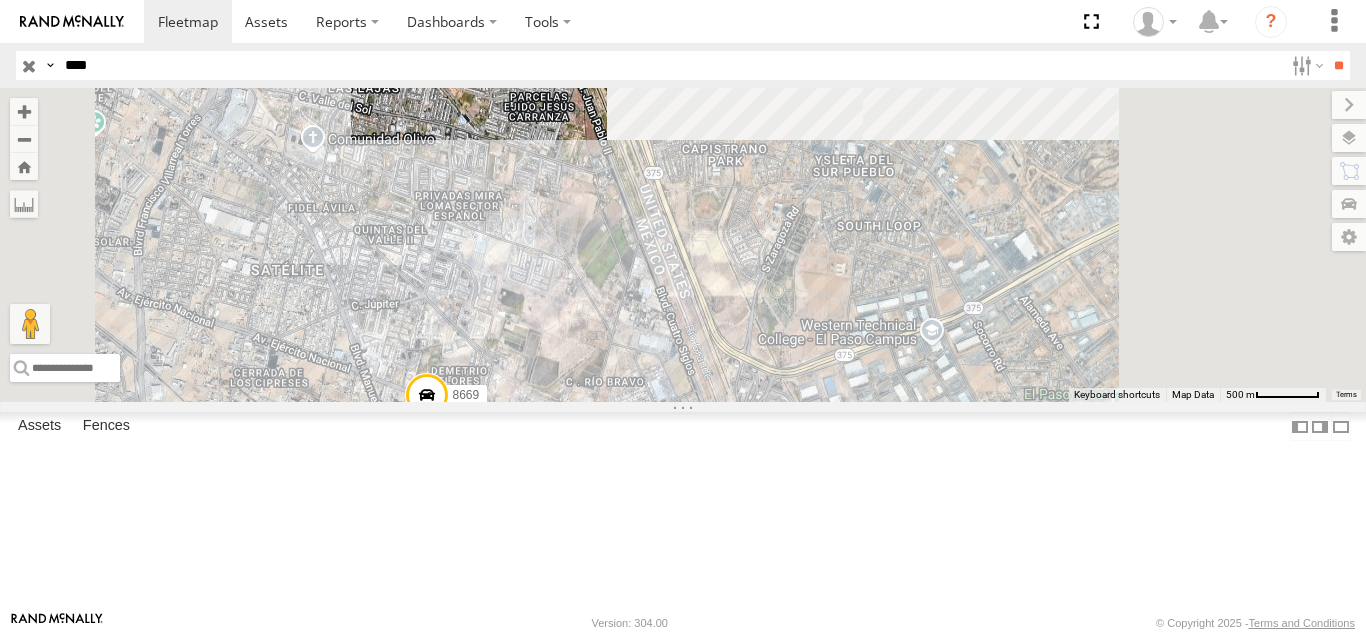 click on "8669" at bounding box center (0, 0) 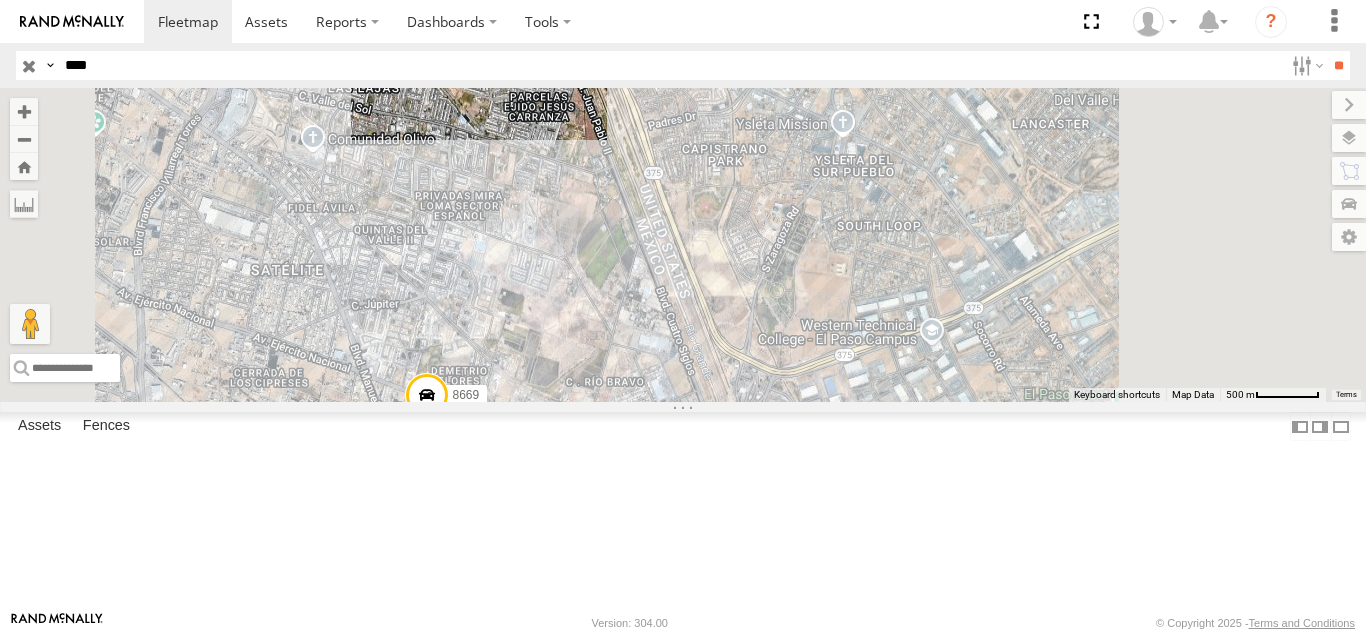 click on "****" at bounding box center (670, 65) 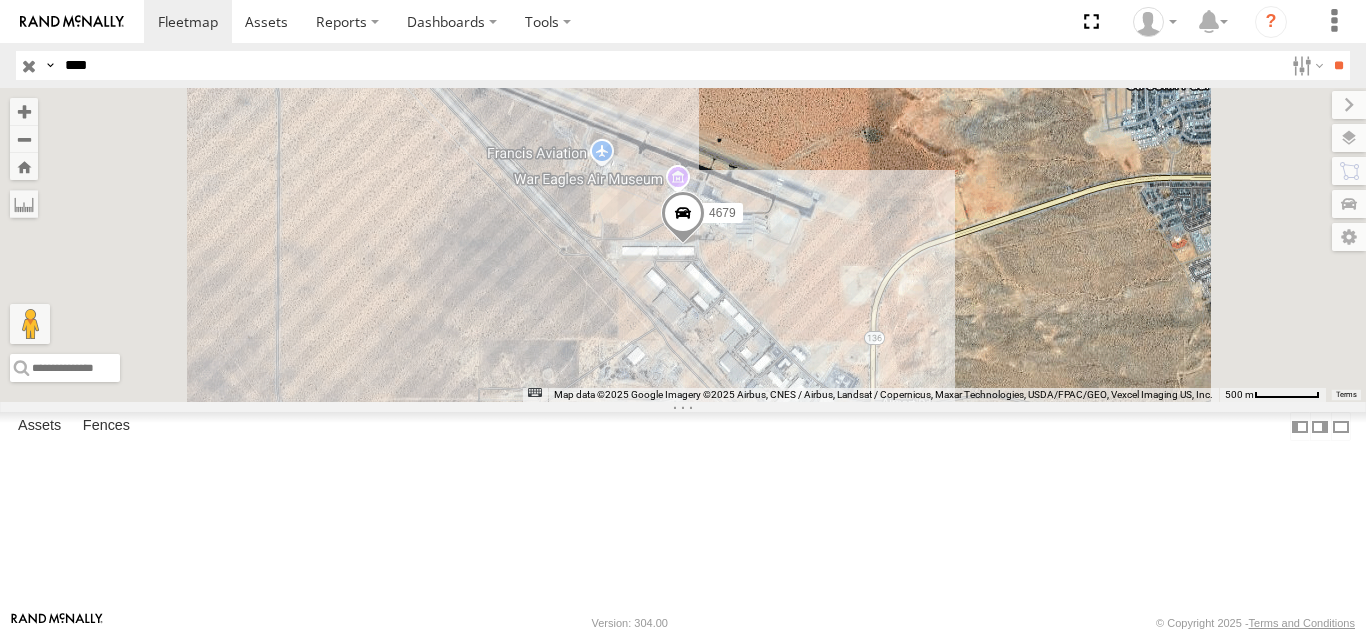 click on "FOXCONN" at bounding box center [0, 0] 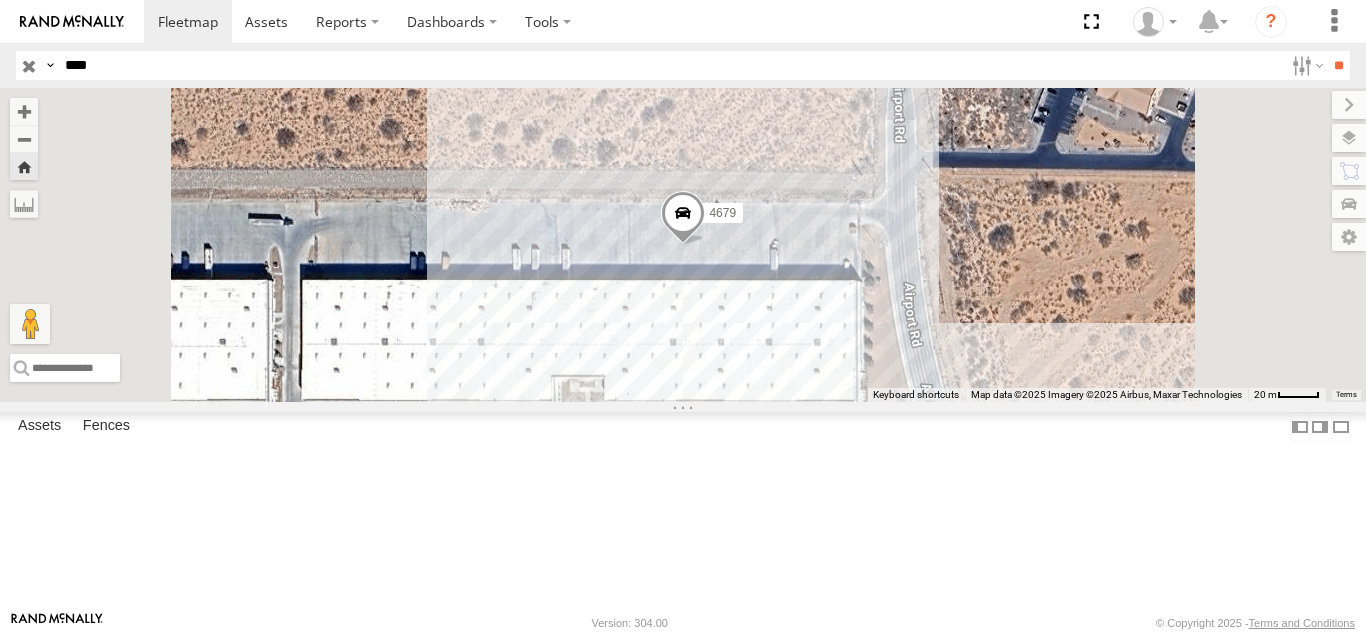 click on "****" at bounding box center [670, 65] 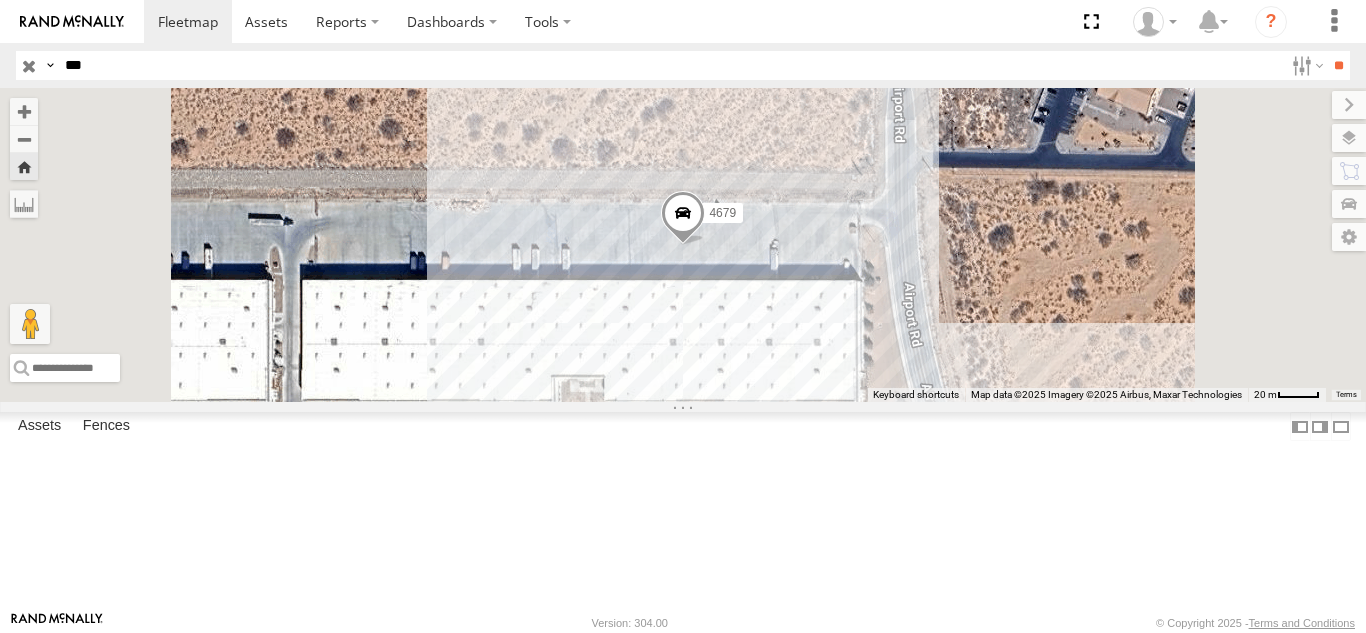 click on "**" at bounding box center [1338, 65] 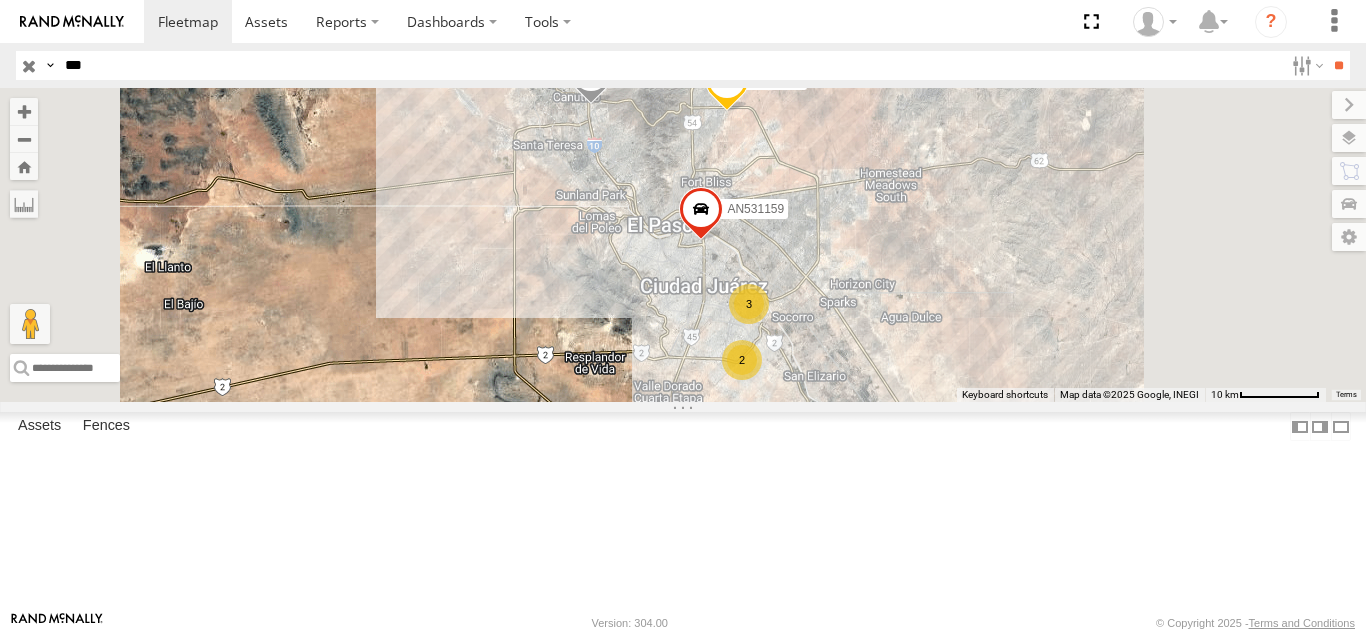 click on "FOXCONN" at bounding box center [0, 0] 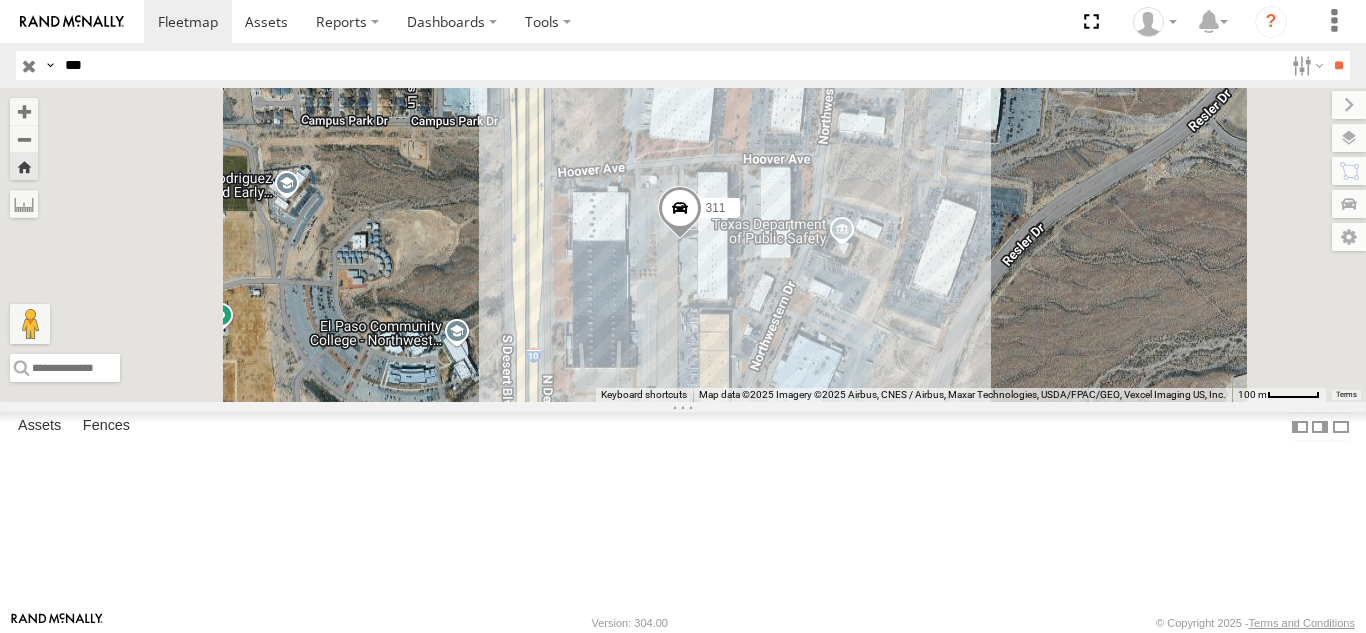 click on "***" at bounding box center [670, 65] 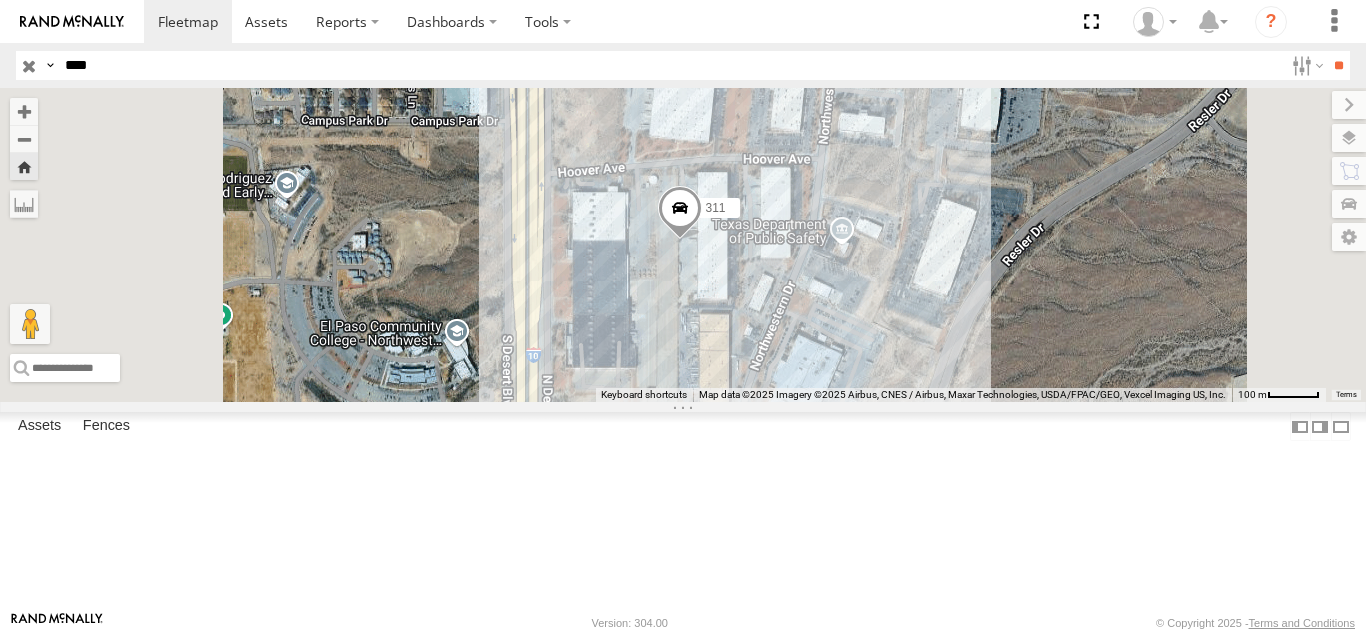 click on "**" at bounding box center [1338, 65] 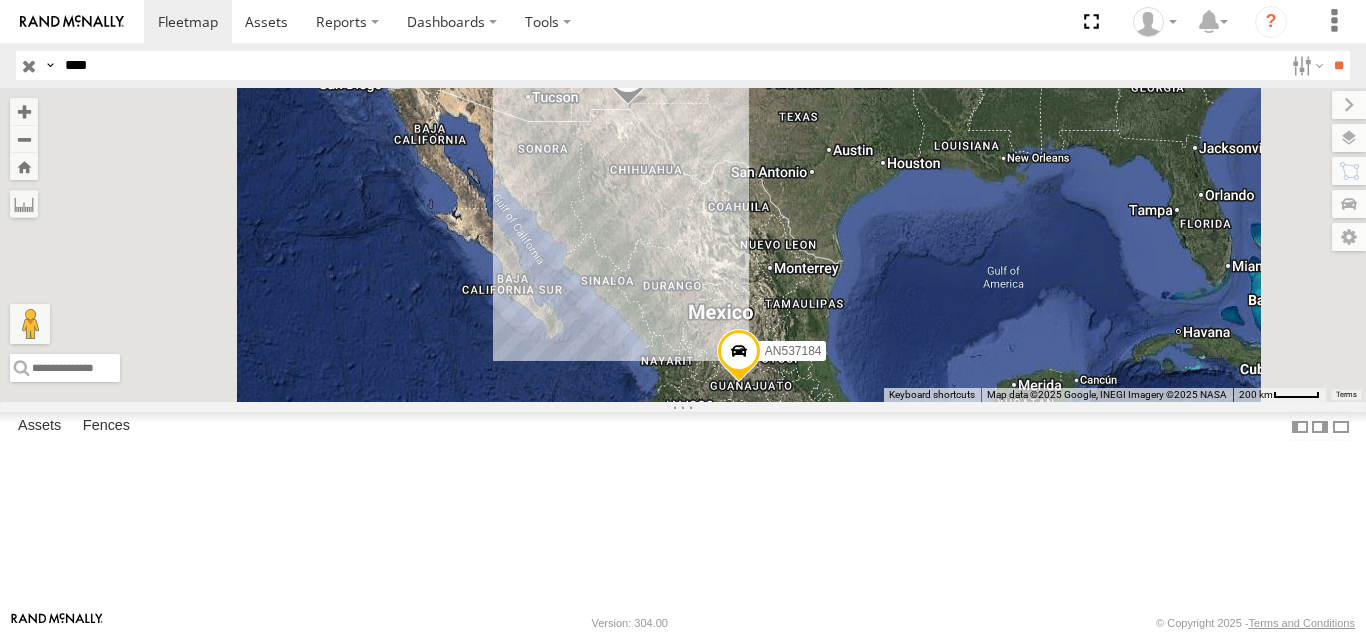 click on "FOXCONN" at bounding box center [0, 0] 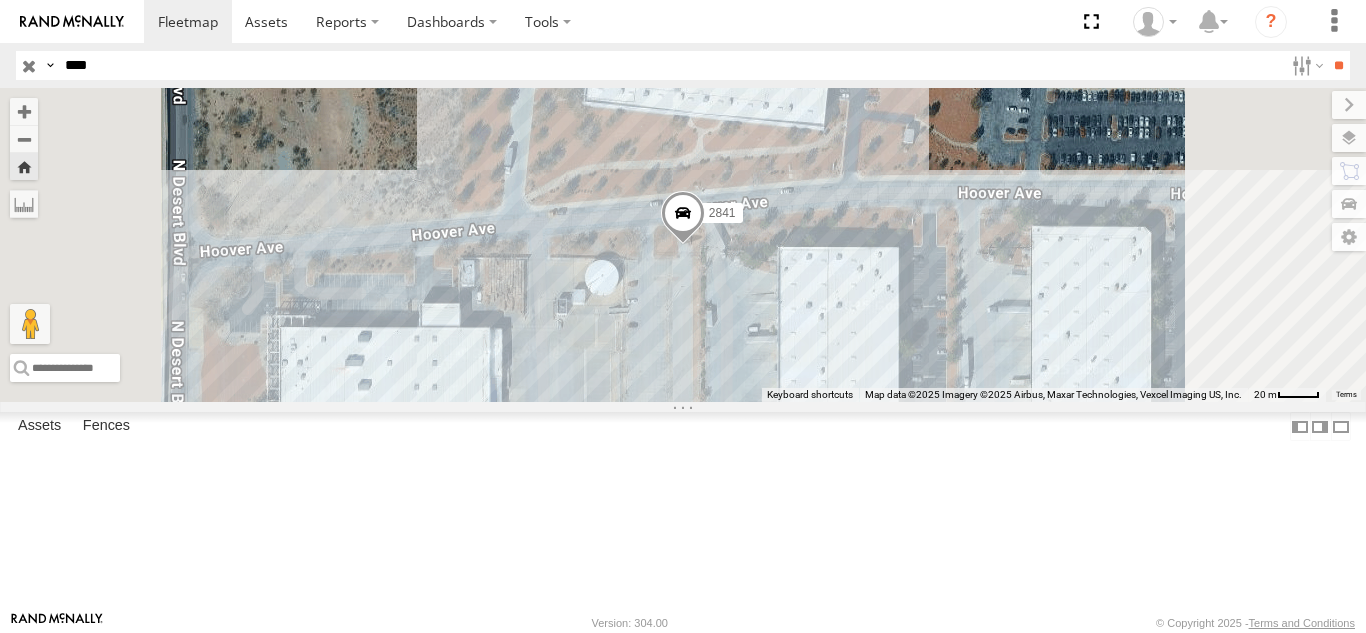 click on "****" at bounding box center (670, 65) 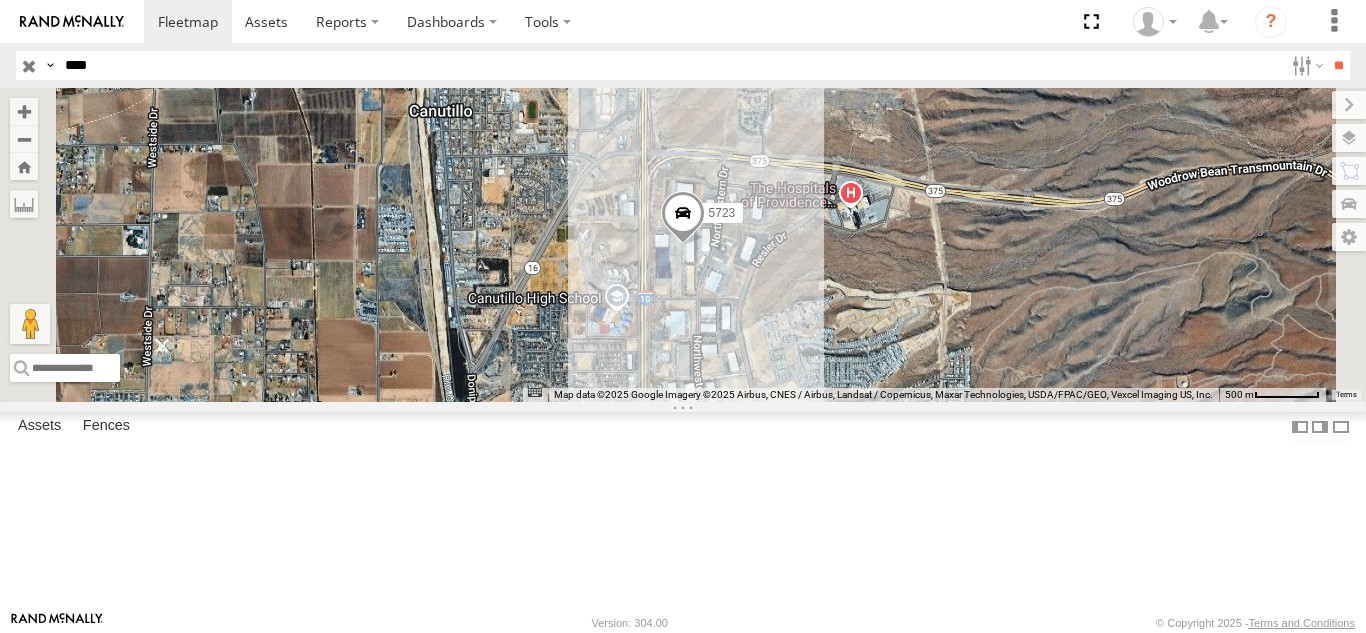 click on "5723" at bounding box center [0, 0] 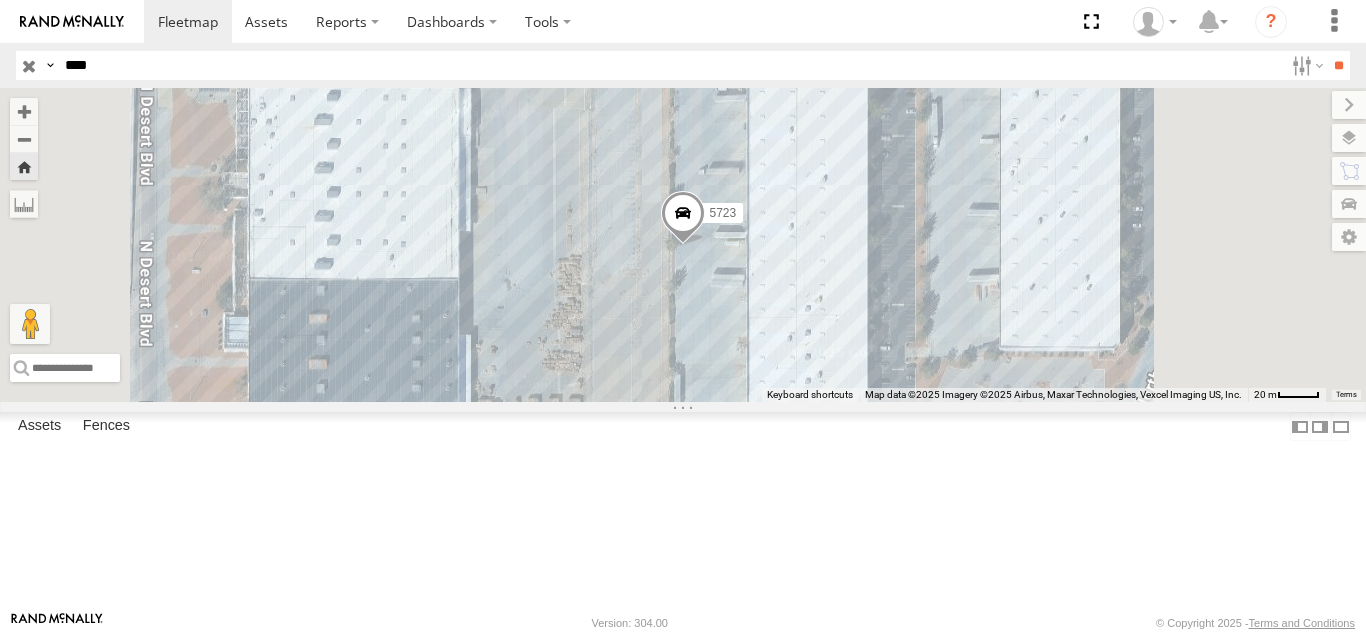 click on "****" at bounding box center (670, 65) 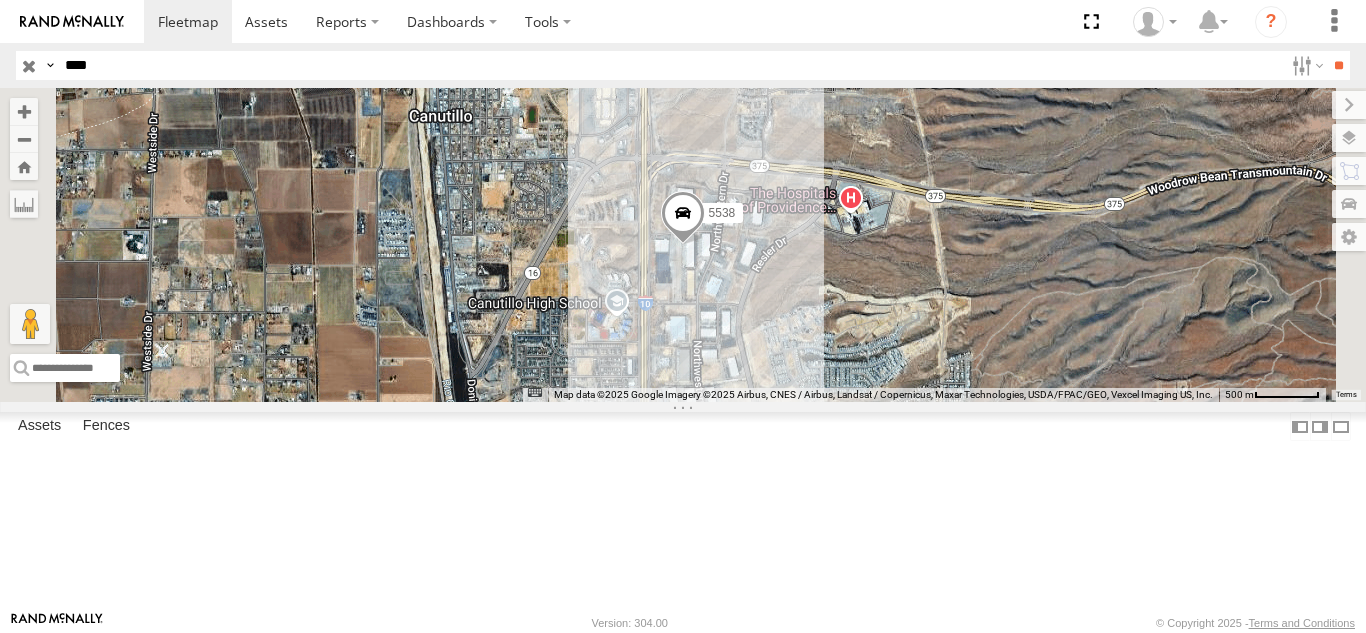 click on "5538
FOXCONN" at bounding box center [0, 0] 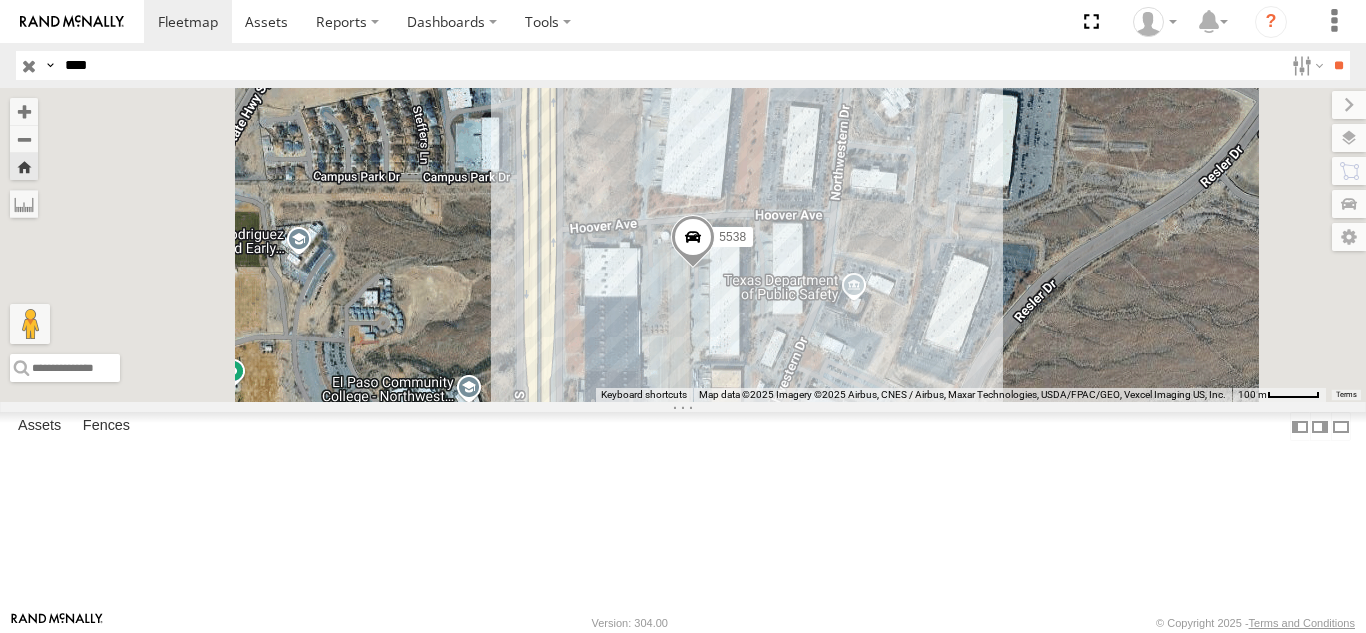 click on "****" at bounding box center [670, 65] 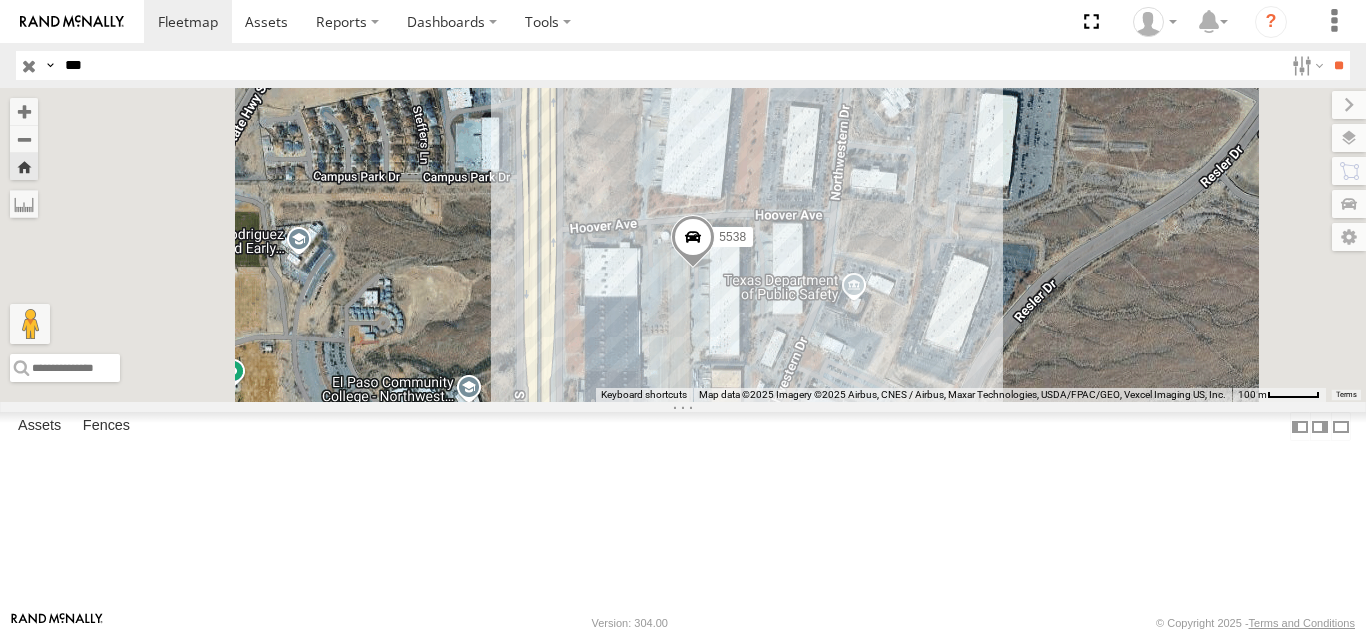 click on "**" at bounding box center (1338, 65) 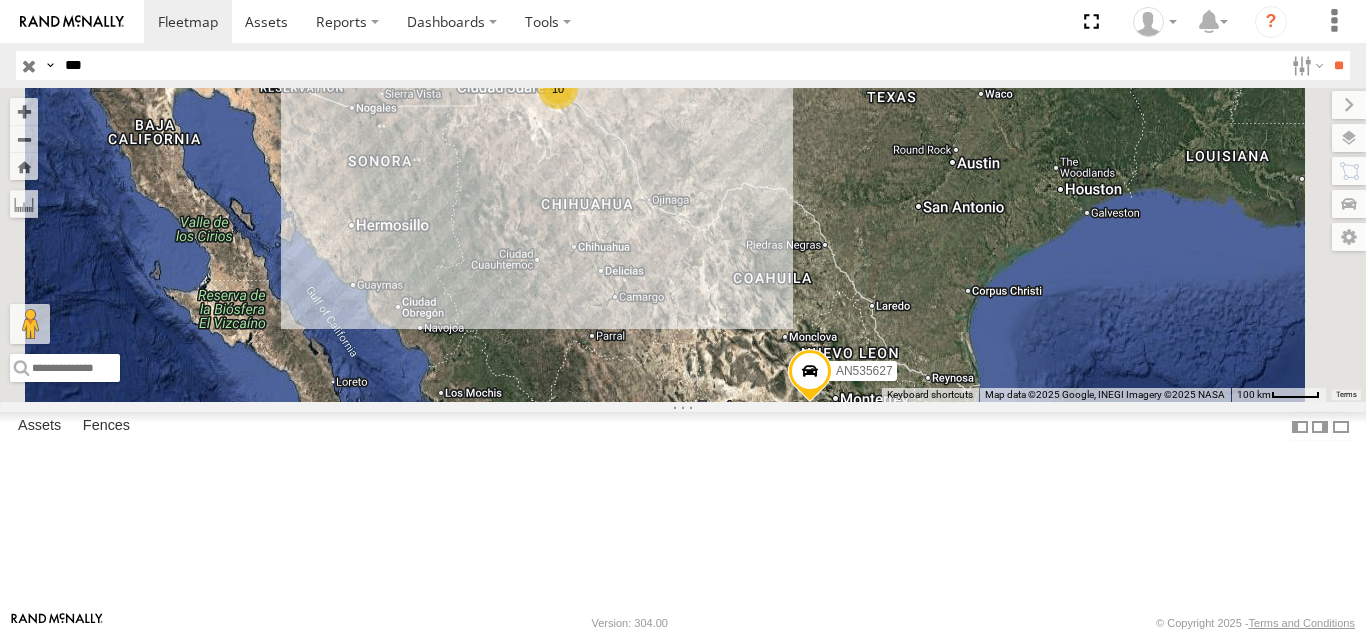 click on "175
FOXCONN" at bounding box center [0, 0] 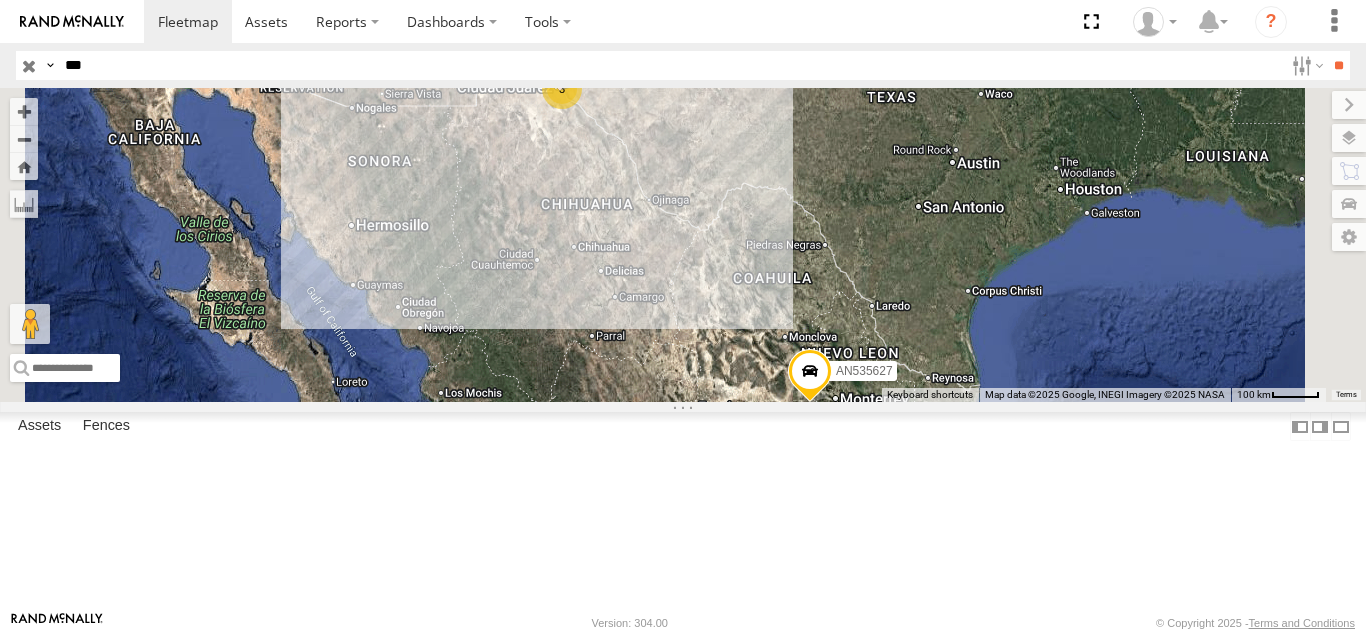 click on "***" at bounding box center (670, 65) 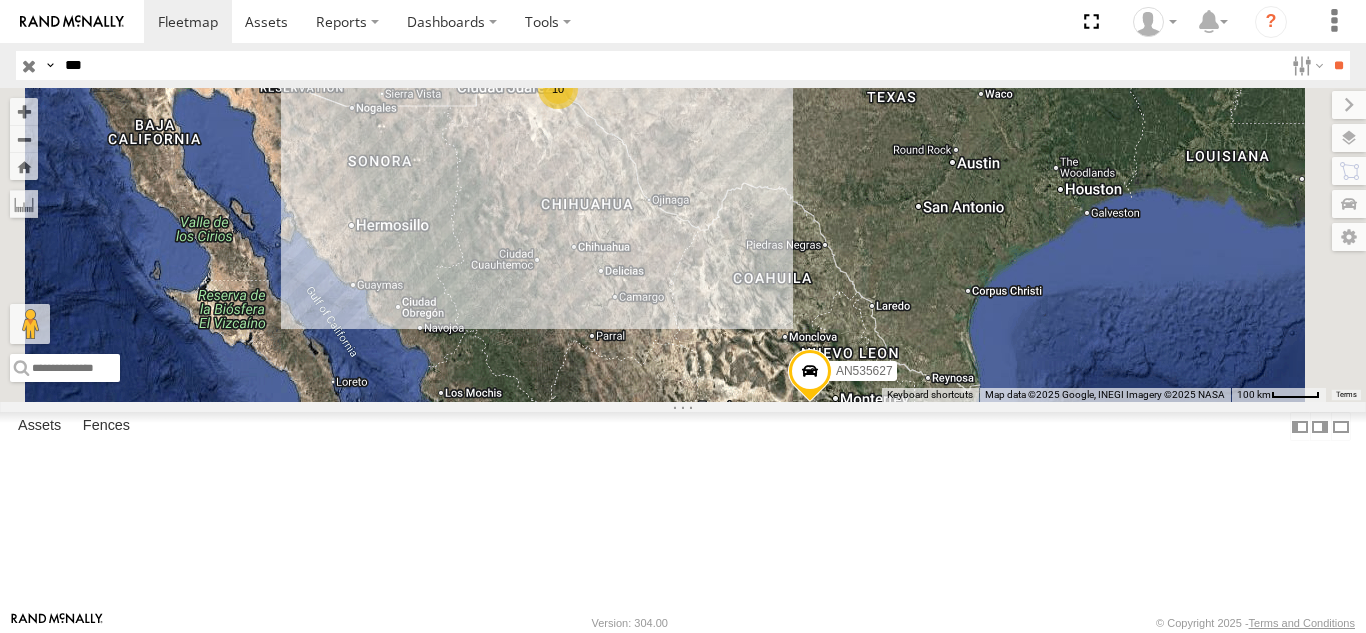 click on "175
FOXCONN" at bounding box center (0, 0) 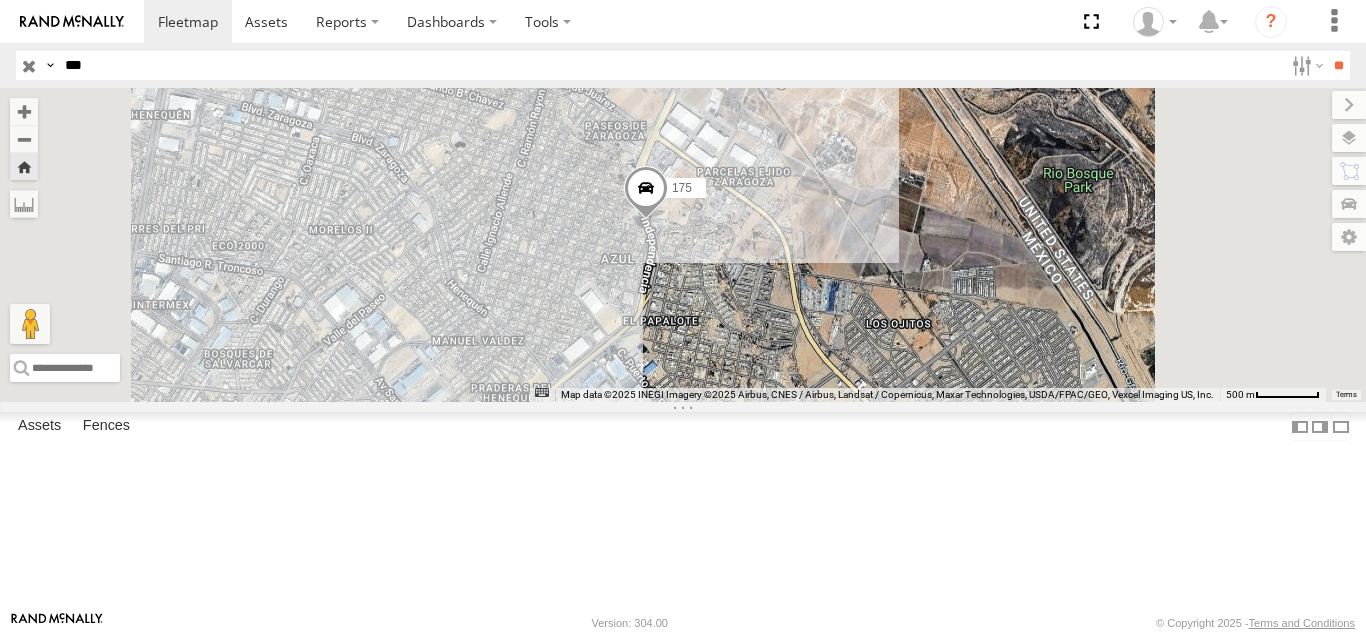 click on "***" at bounding box center [670, 65] 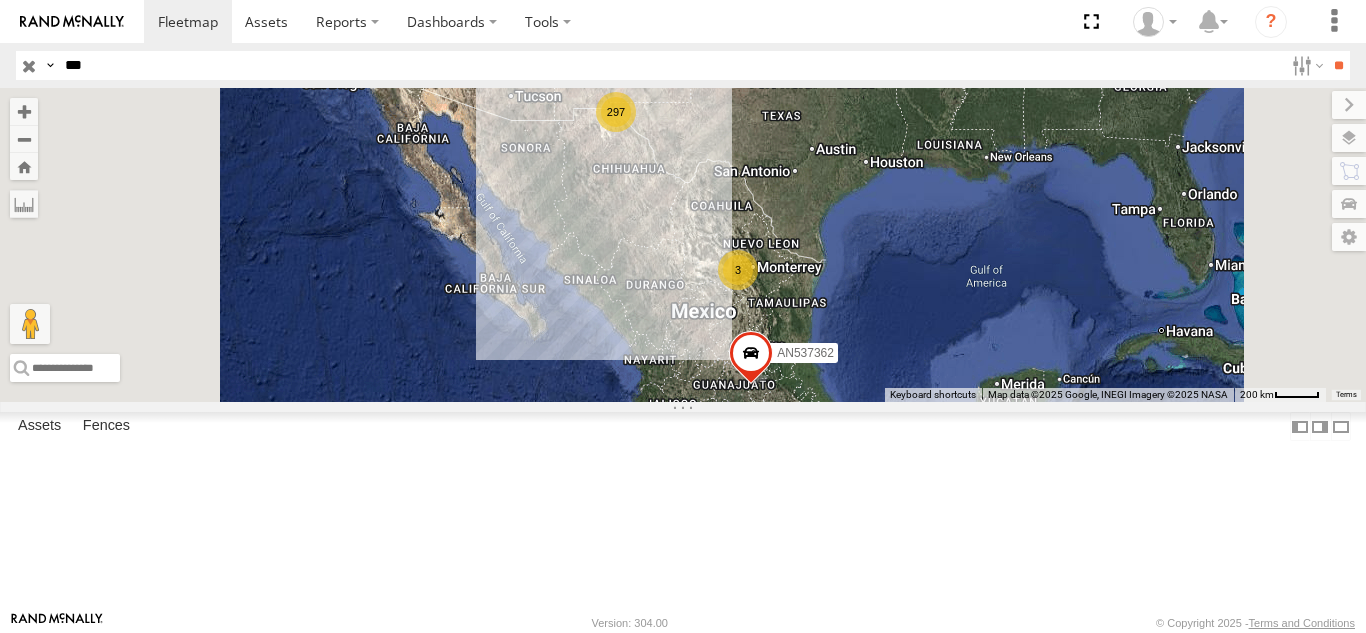 scroll, scrollTop: 300, scrollLeft: 0, axis: vertical 